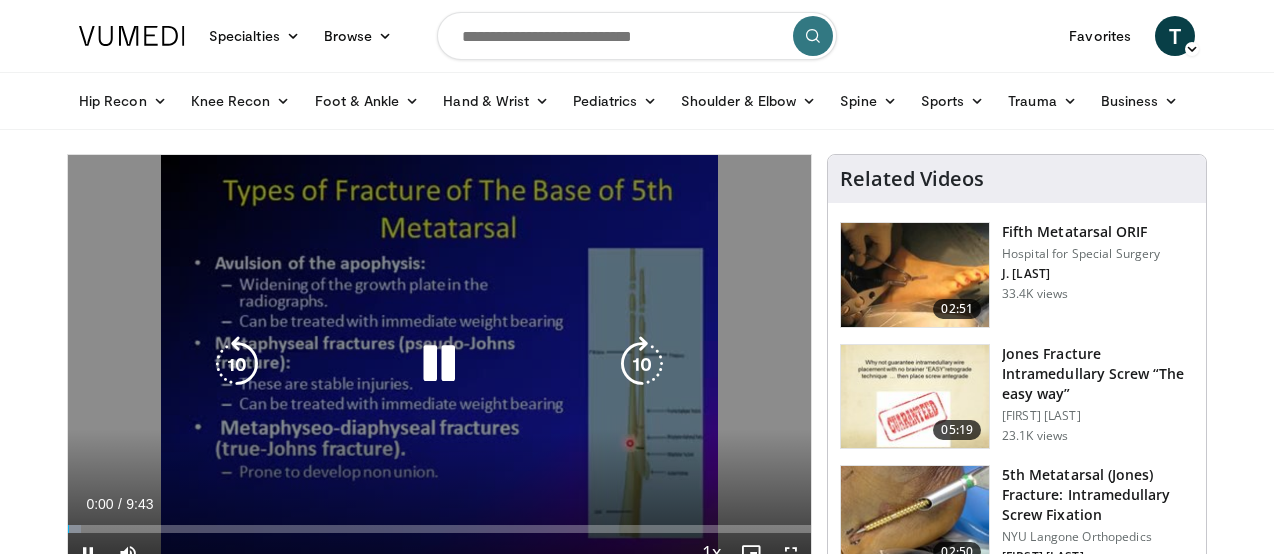 scroll, scrollTop: 0, scrollLeft: 0, axis: both 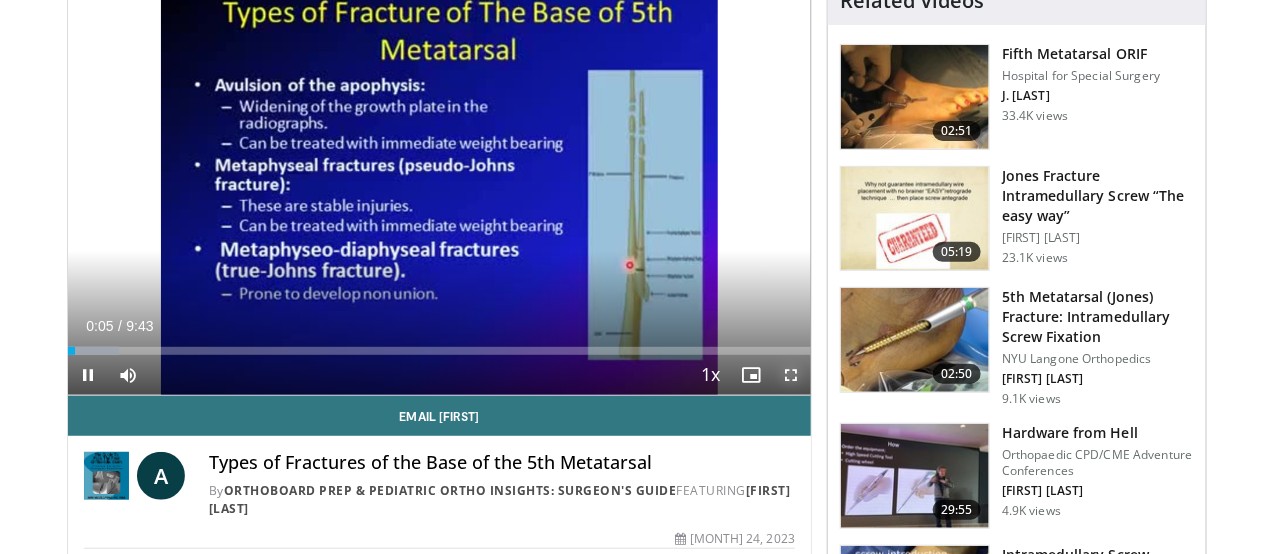 click at bounding box center [791, 375] 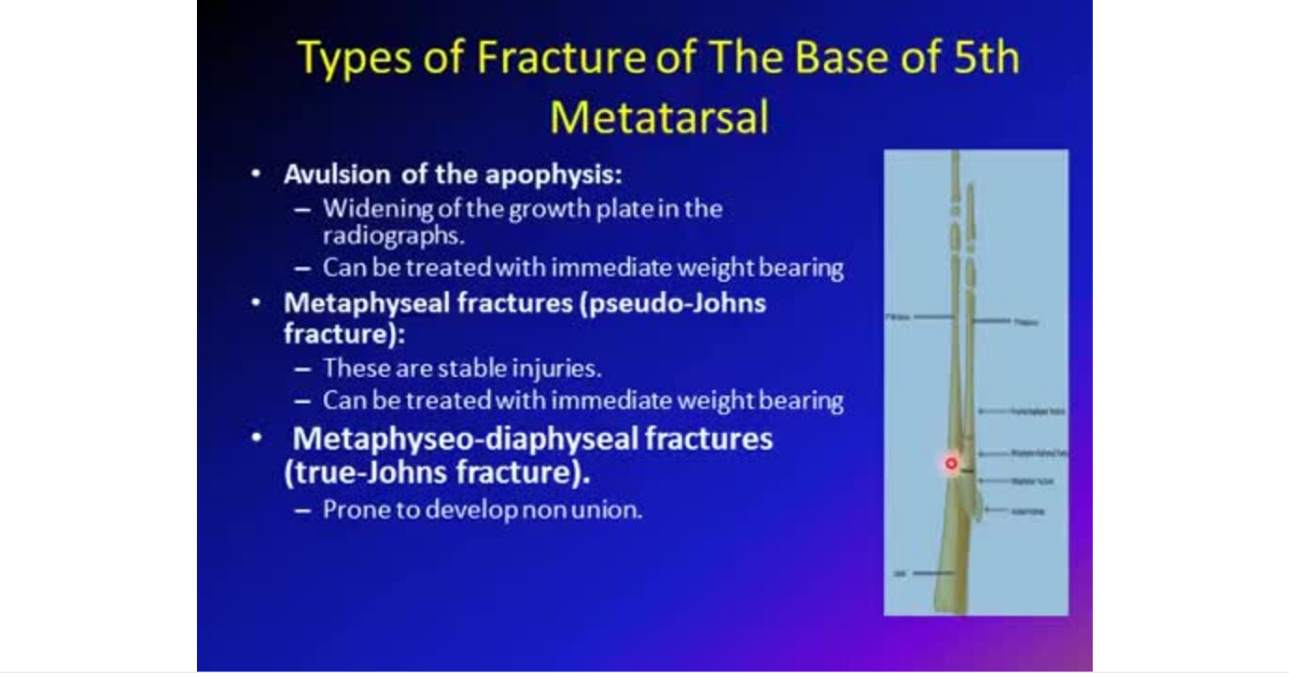 click on "**********" at bounding box center (644, 336) 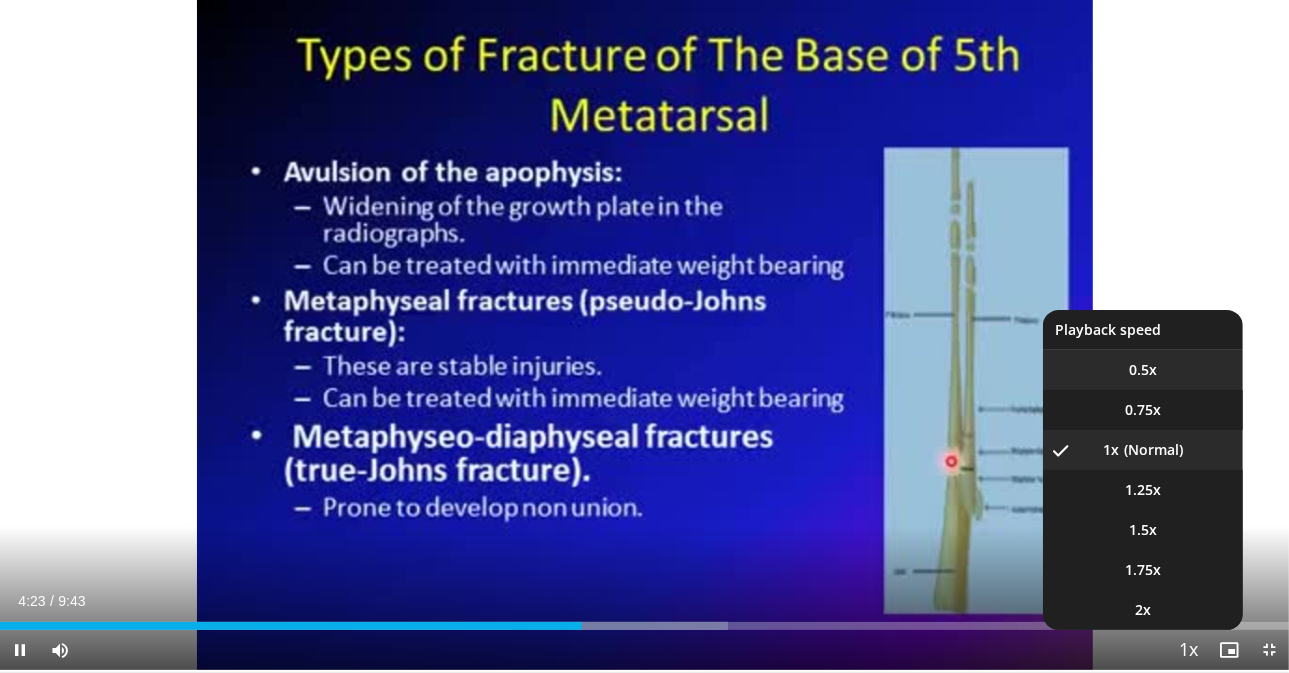 scroll, scrollTop: 0, scrollLeft: 0, axis: both 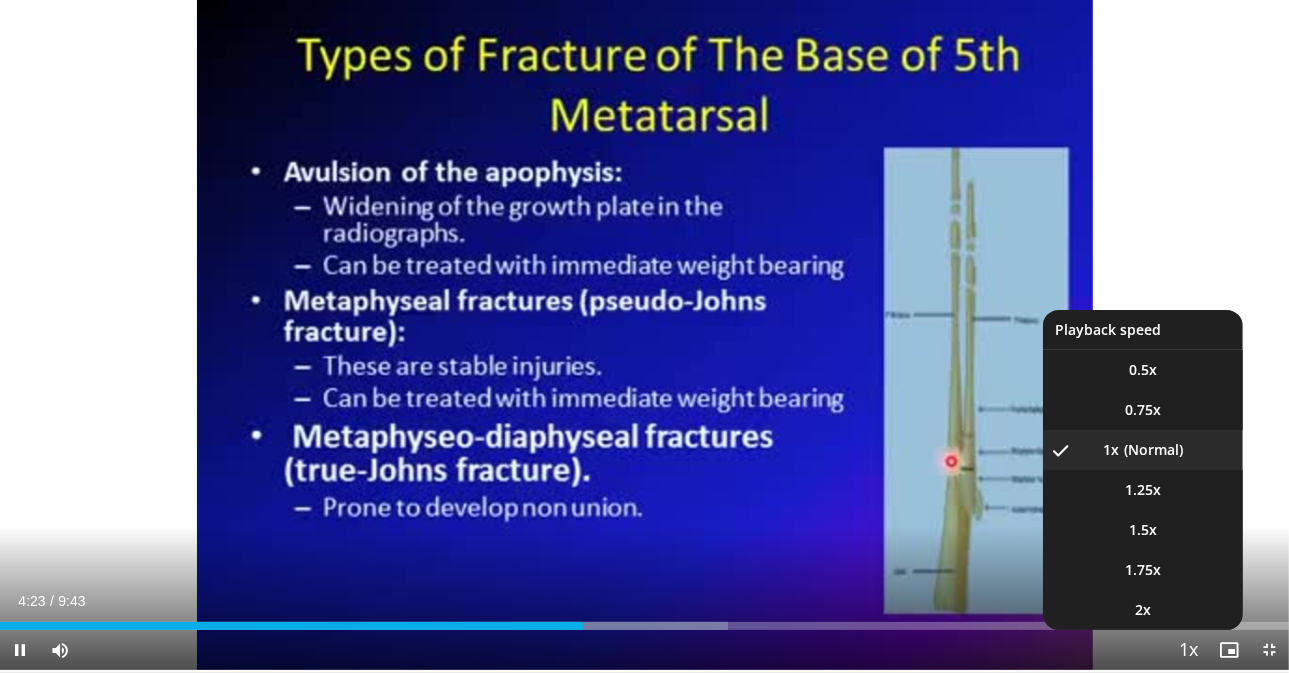 click at bounding box center (1189, 651) 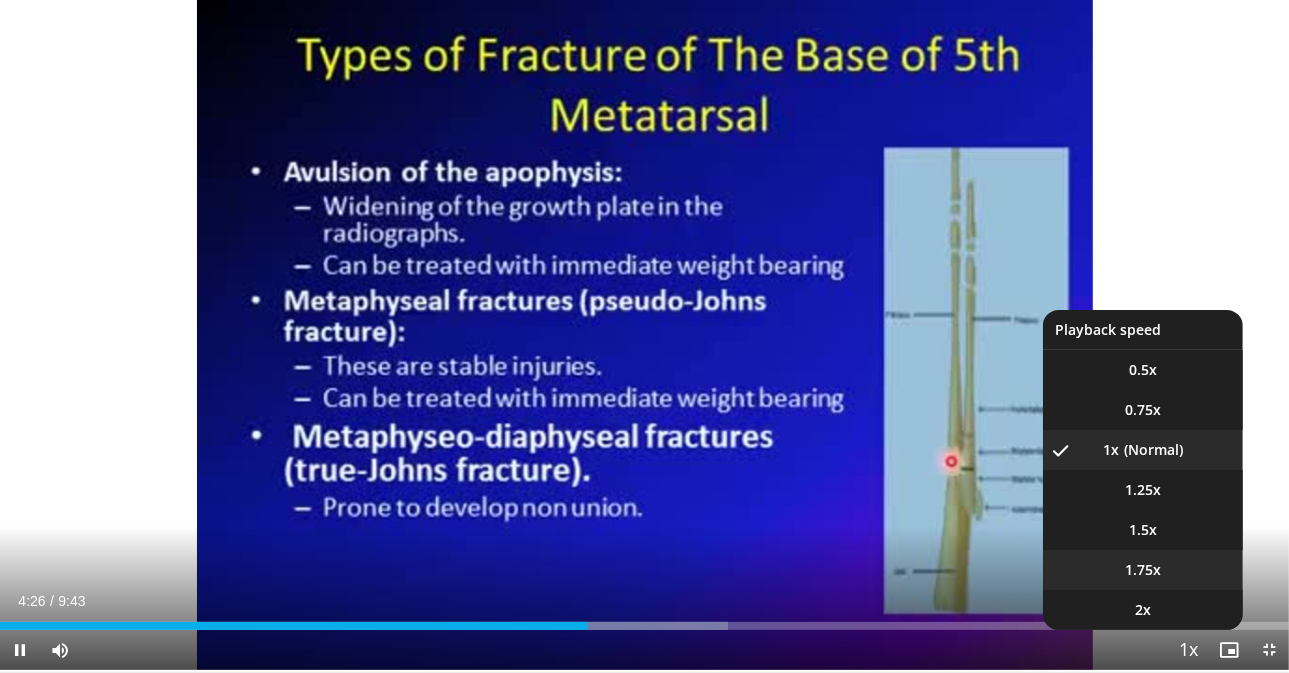 click on "1.75x" at bounding box center [1143, 570] 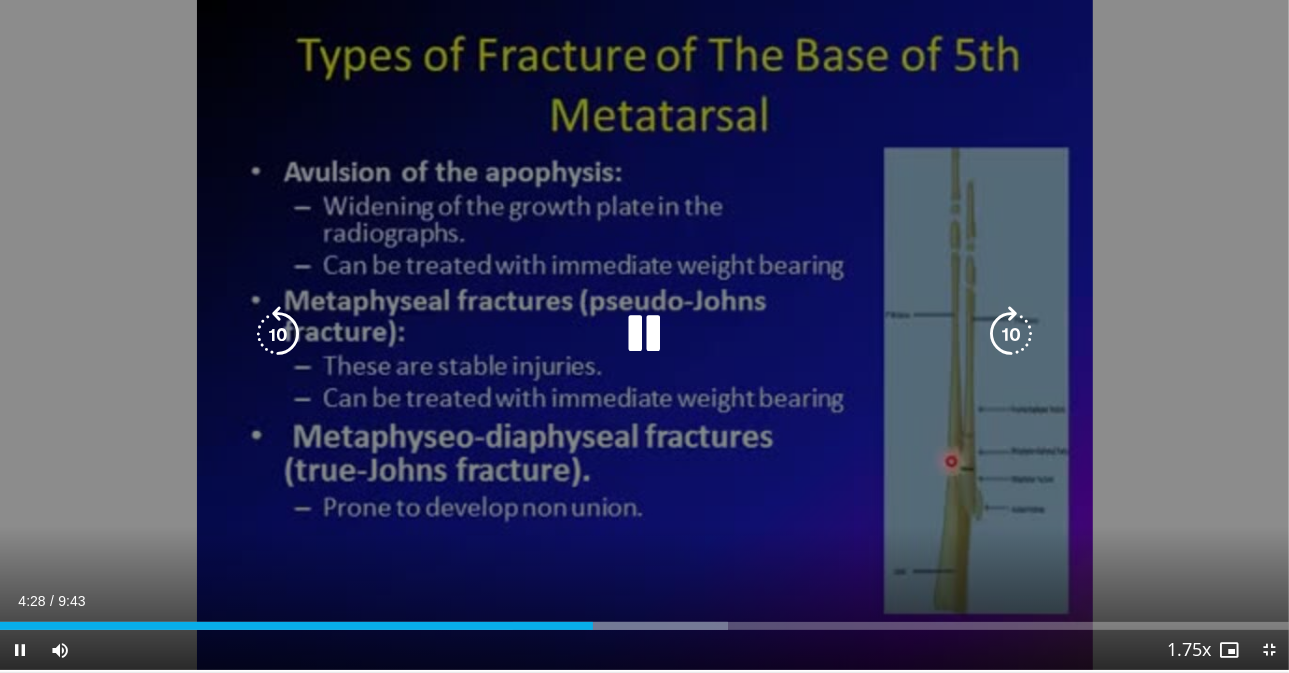 click on "10 seconds
Tap to unmute" at bounding box center [644, 334] 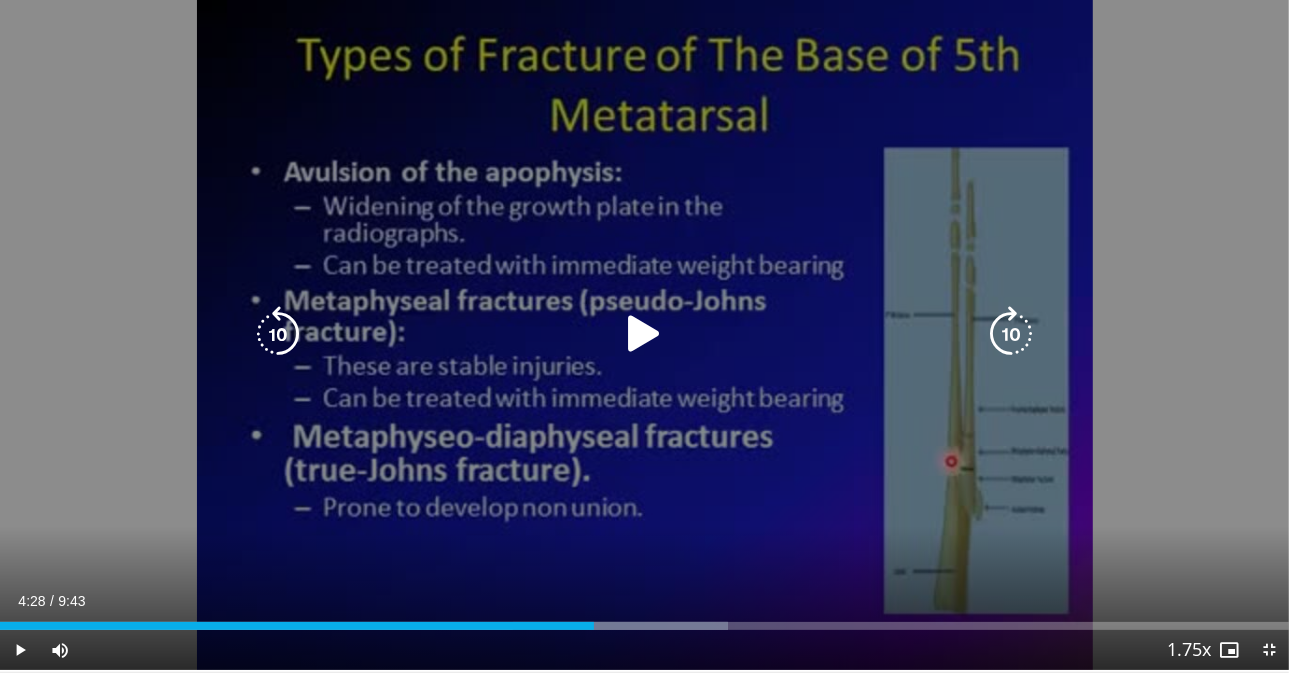 click at bounding box center [644, 334] 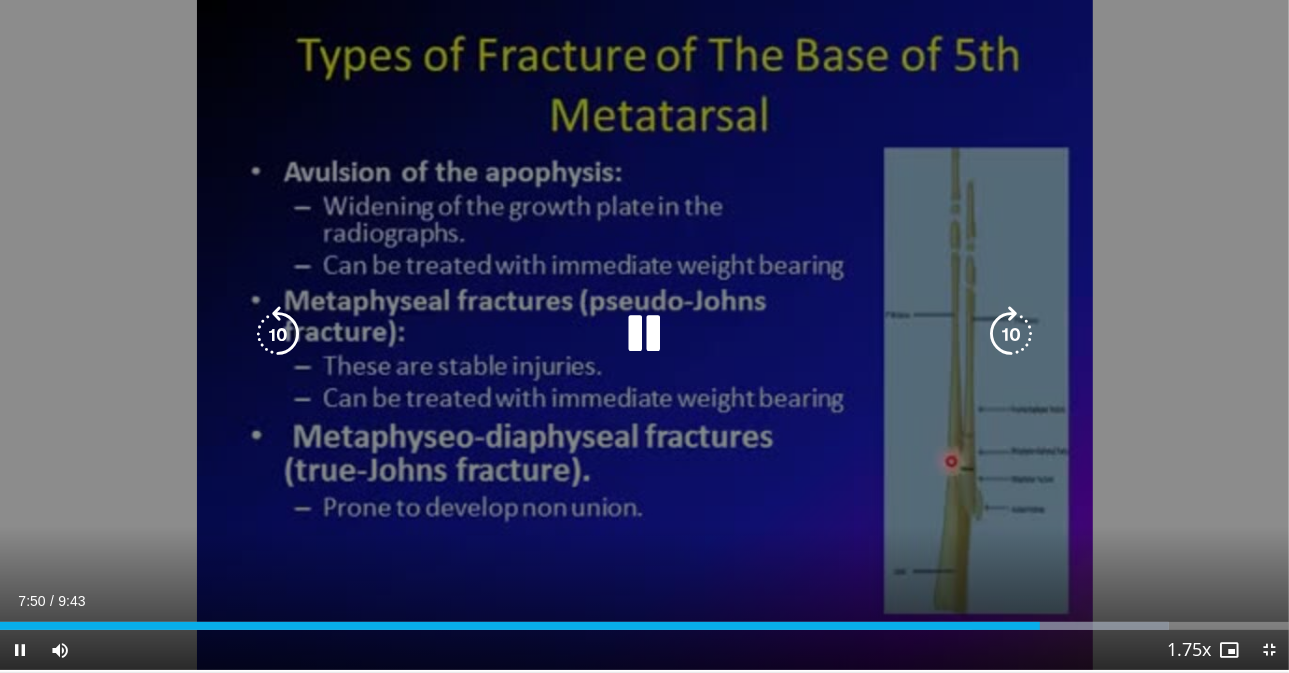 click on "10 seconds
Tap to unmute" at bounding box center [644, 334] 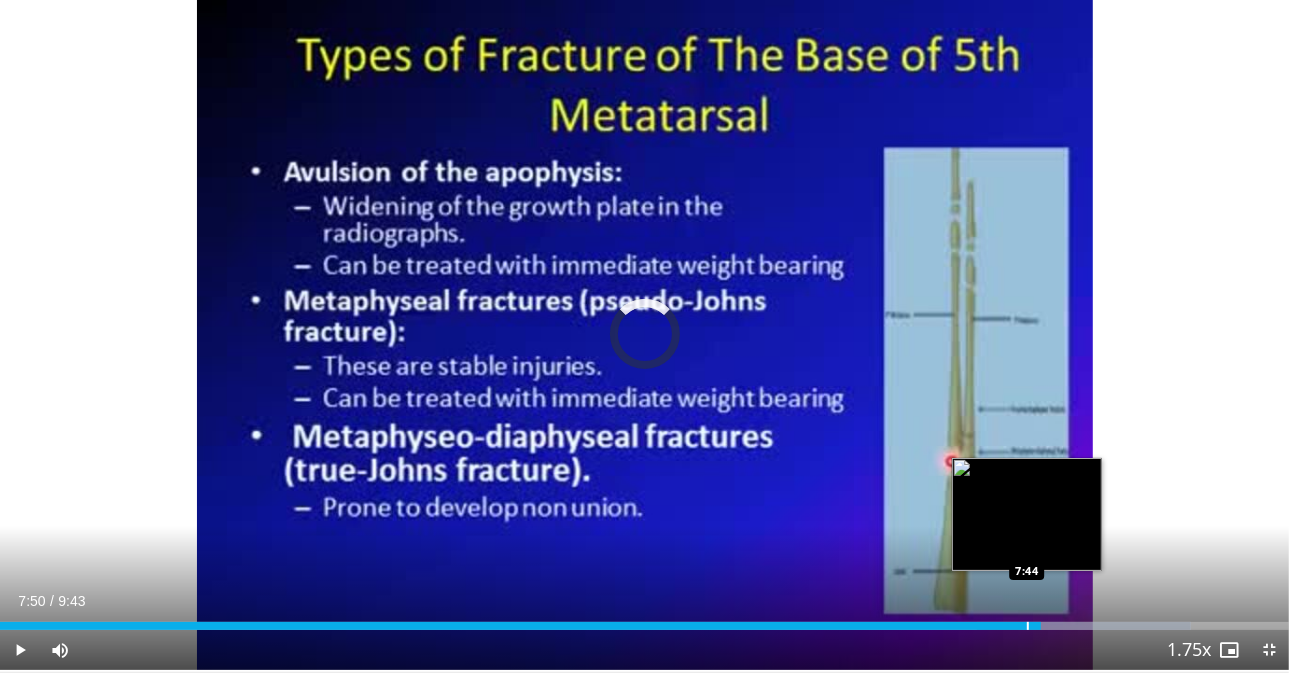 click on "Loaded :  92.42% 7:50 7:44" at bounding box center (644, 620) 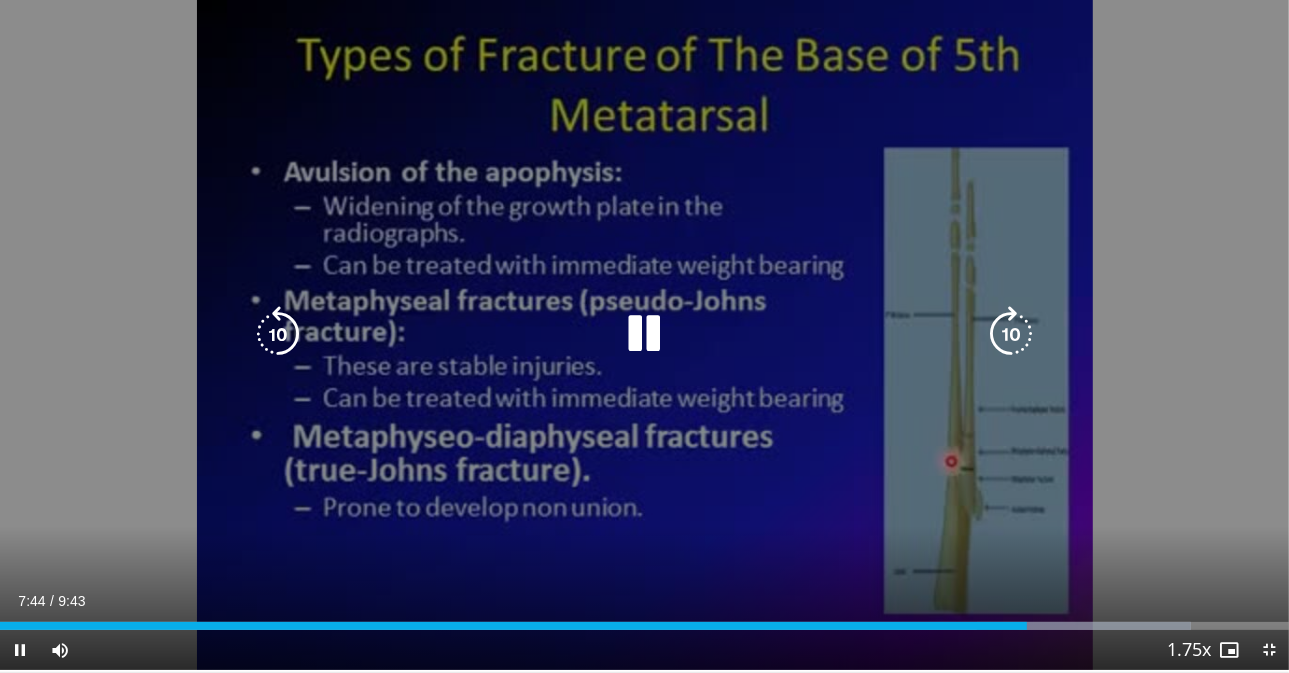 click on "10 seconds
Tap to unmute" at bounding box center [644, 334] 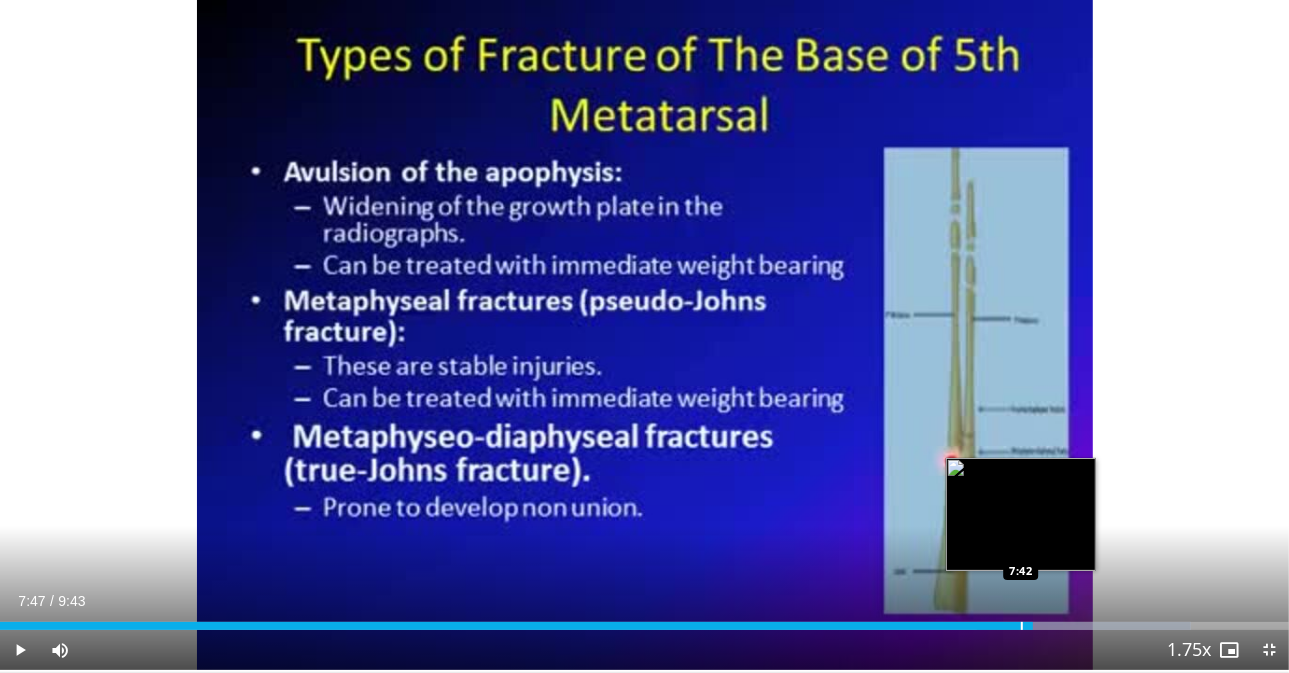 click at bounding box center (1022, 626) 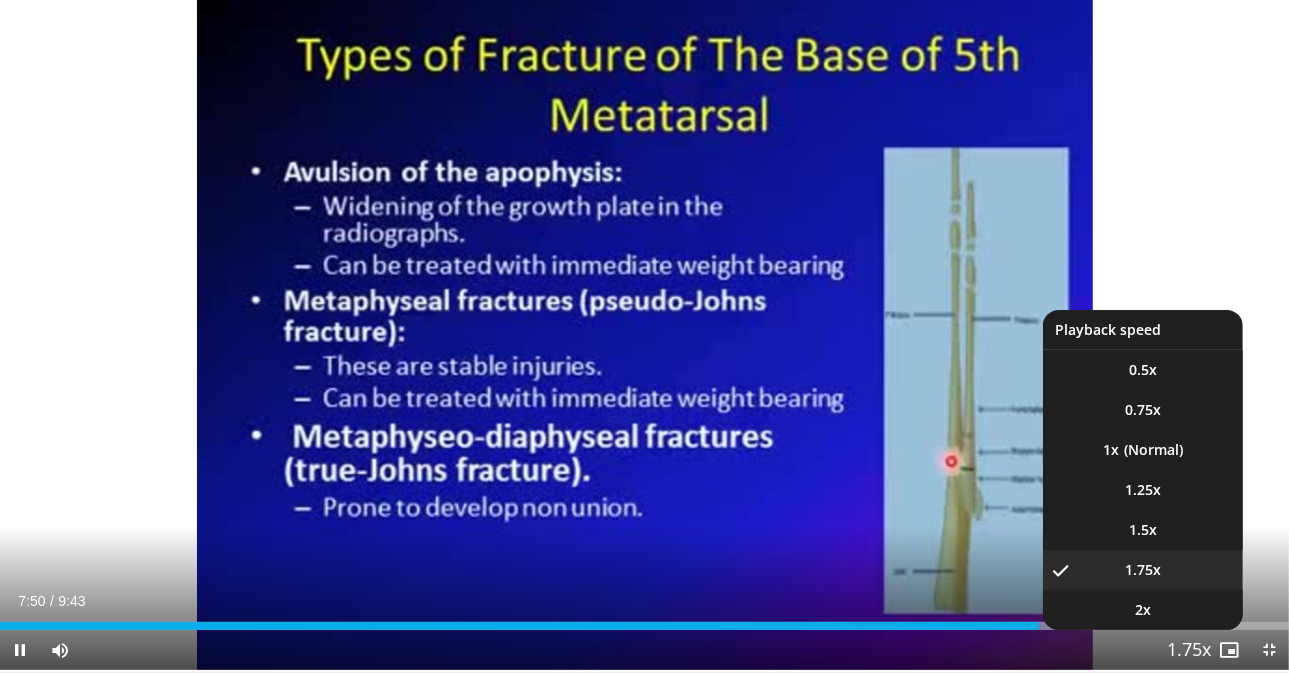 click at bounding box center [1189, 651] 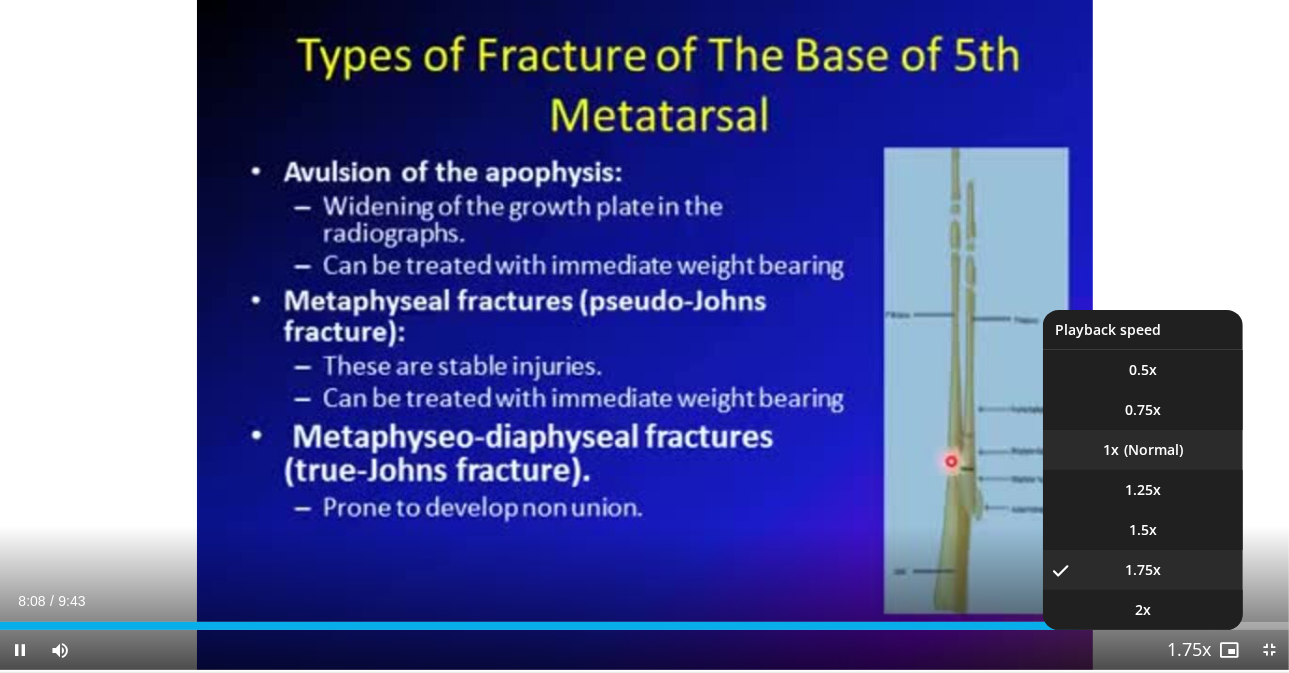 click on "1x" at bounding box center [1143, 450] 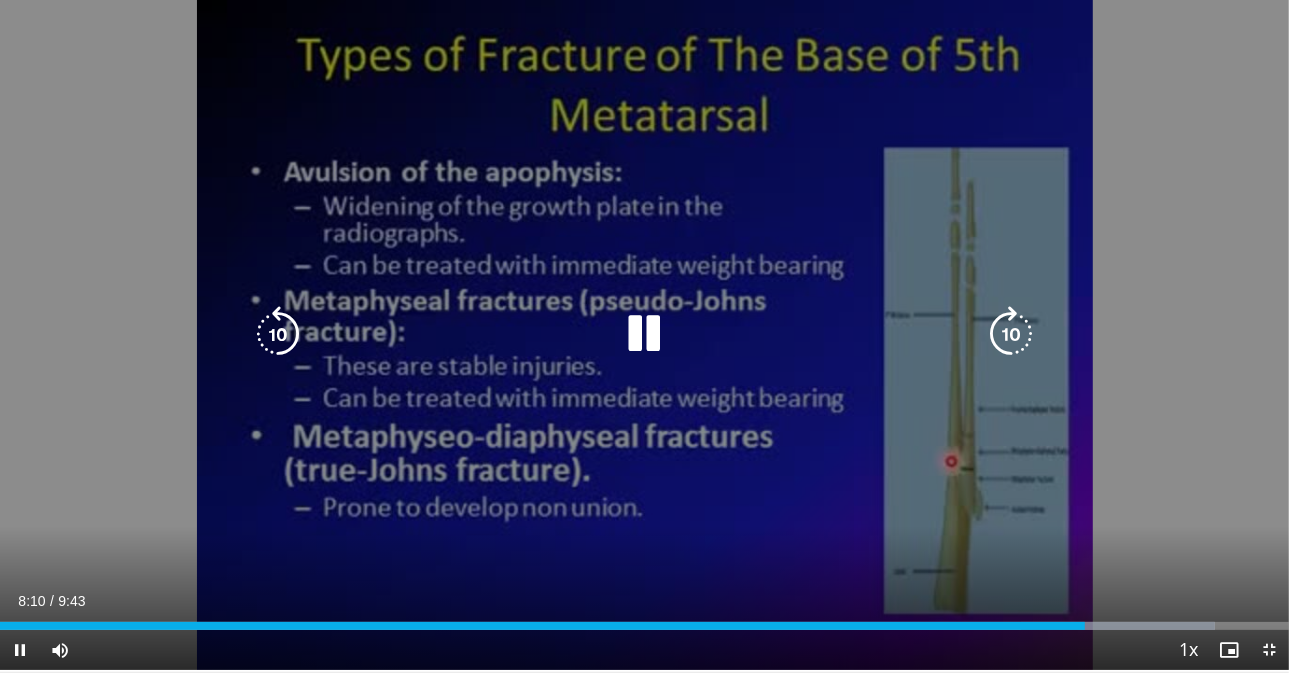 click at bounding box center [278, 334] 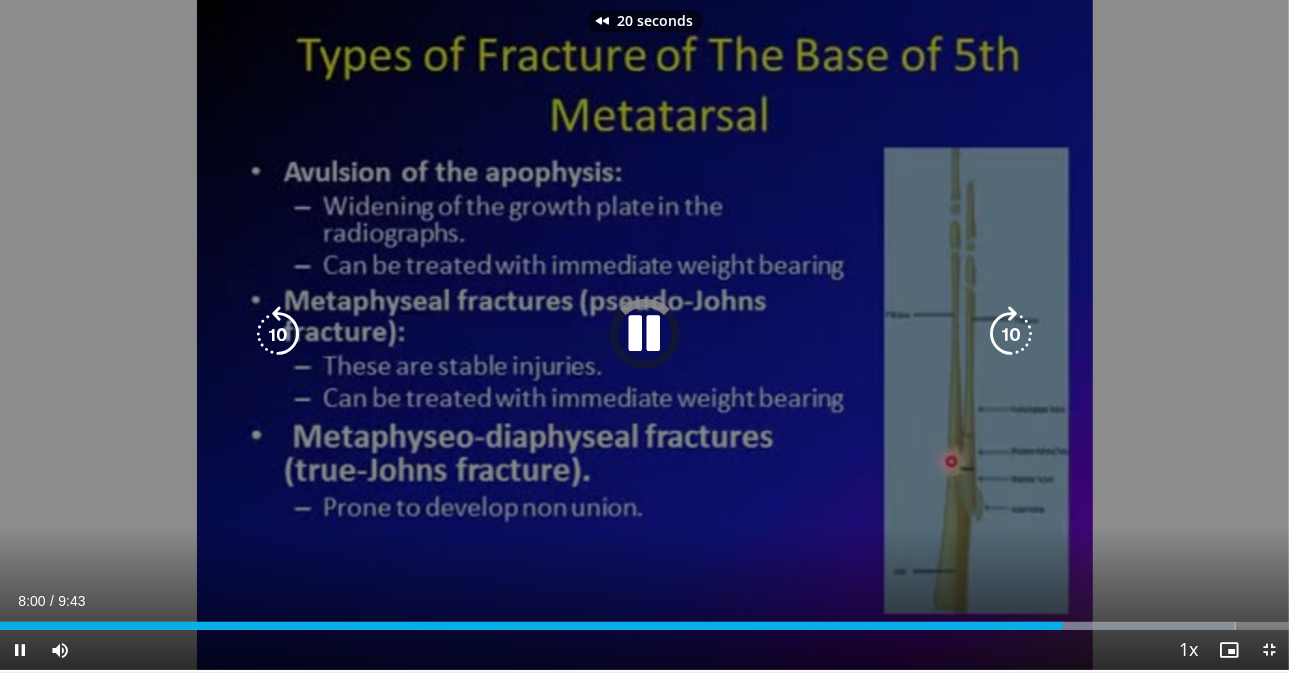 click at bounding box center [278, 334] 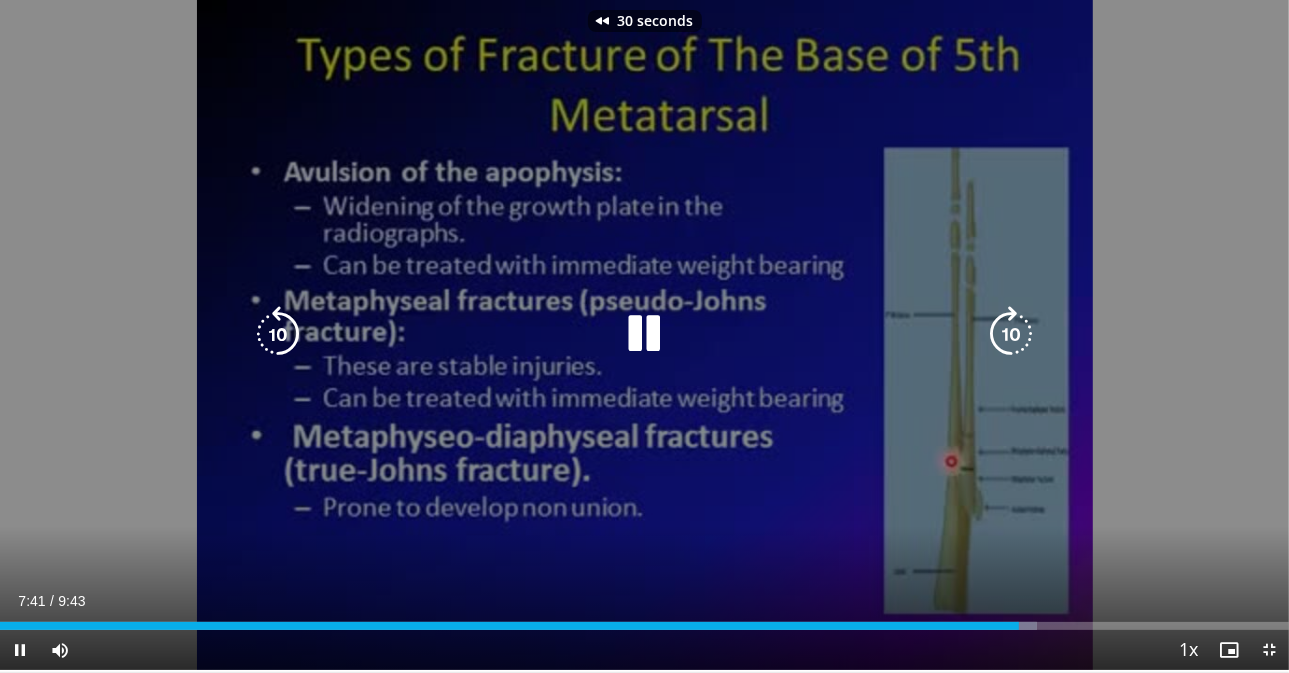 click at bounding box center [278, 334] 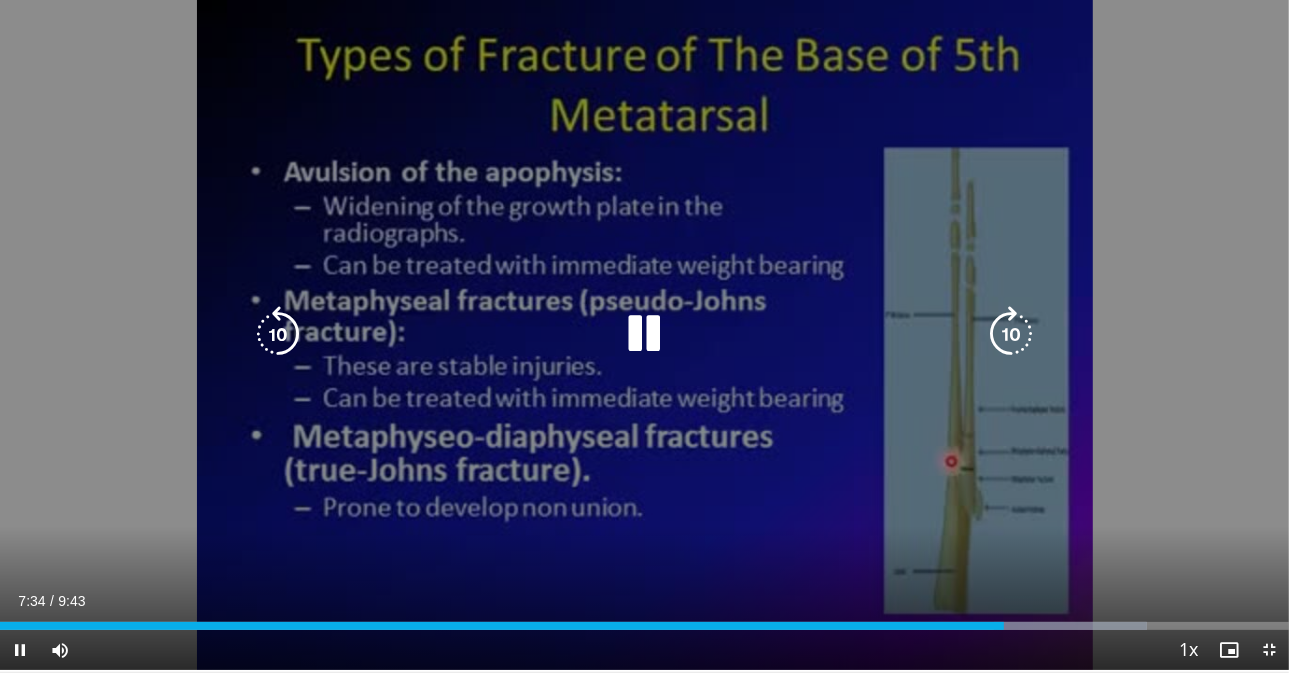 click at bounding box center [1011, 334] 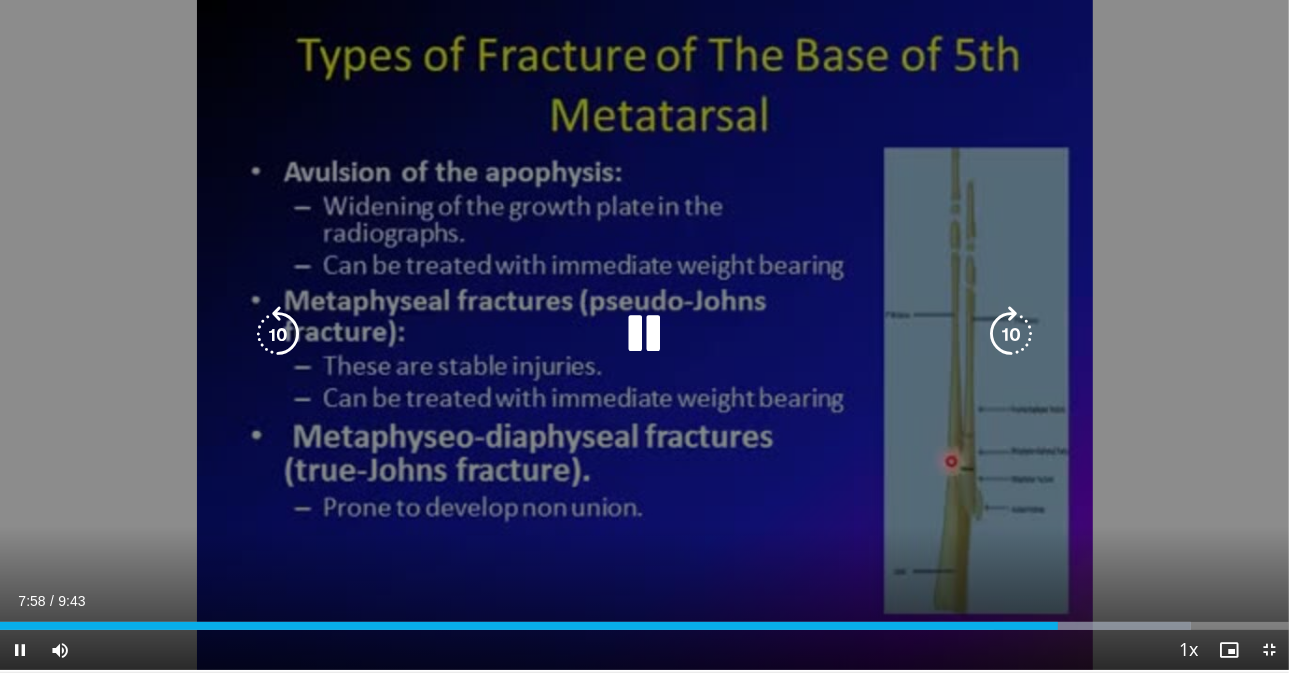 click at bounding box center [1011, 334] 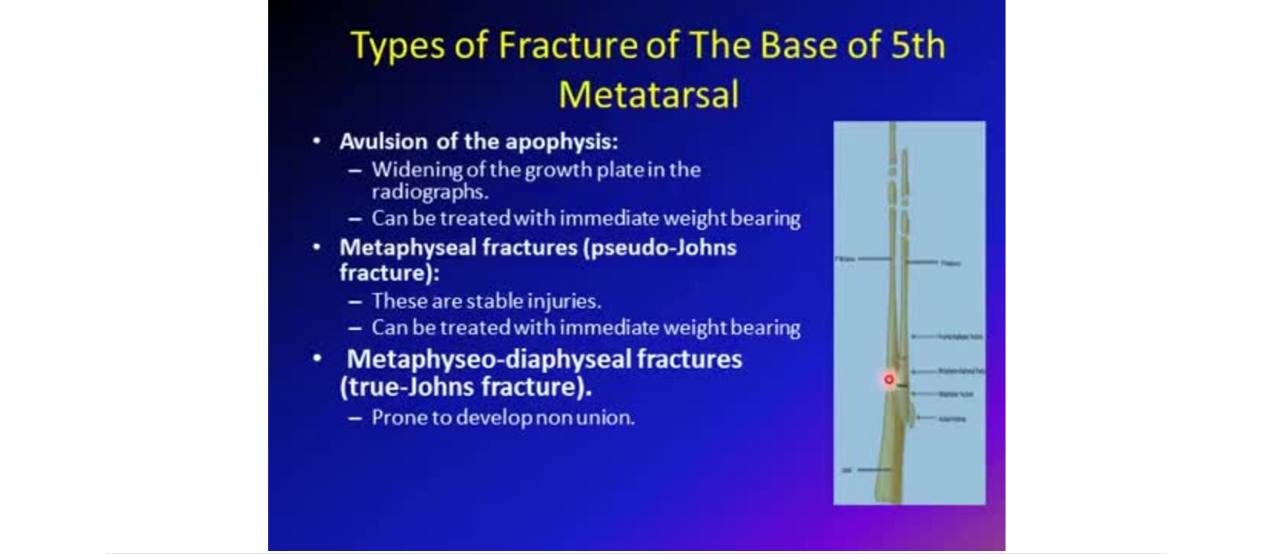 scroll, scrollTop: 635, scrollLeft: 0, axis: vertical 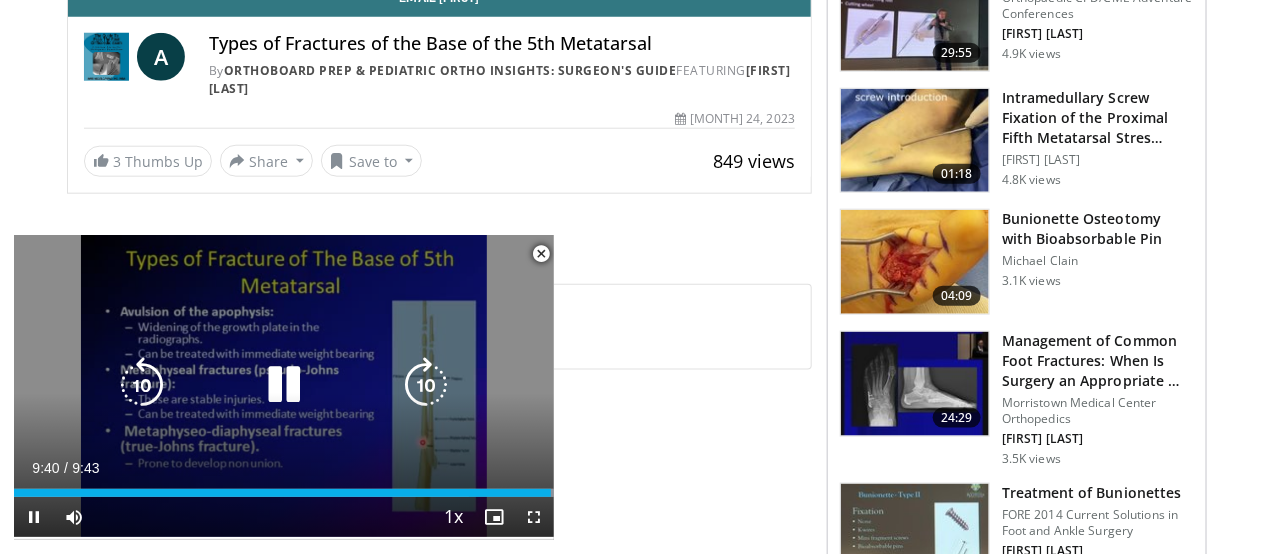 click on "10 seconds
Tap to unmute" at bounding box center [284, 385] 